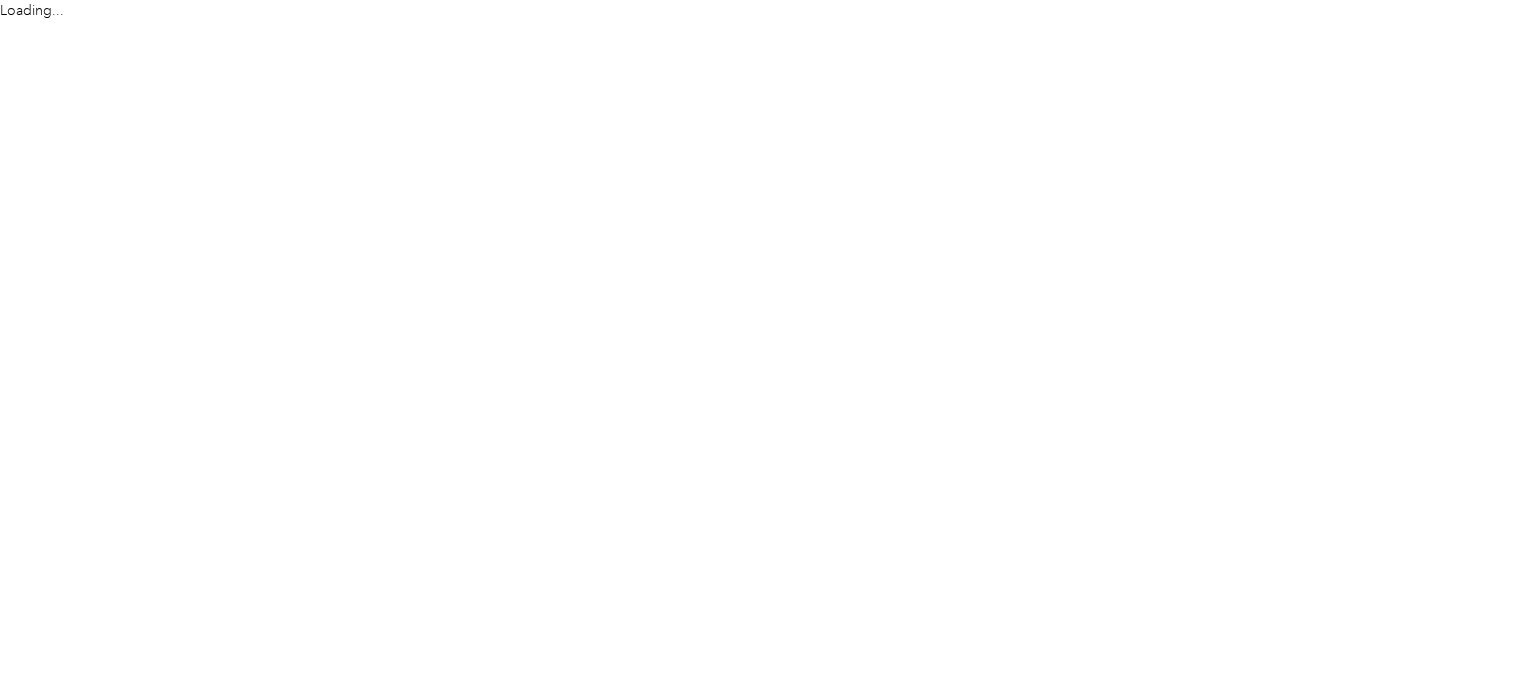 scroll, scrollTop: 0, scrollLeft: 0, axis: both 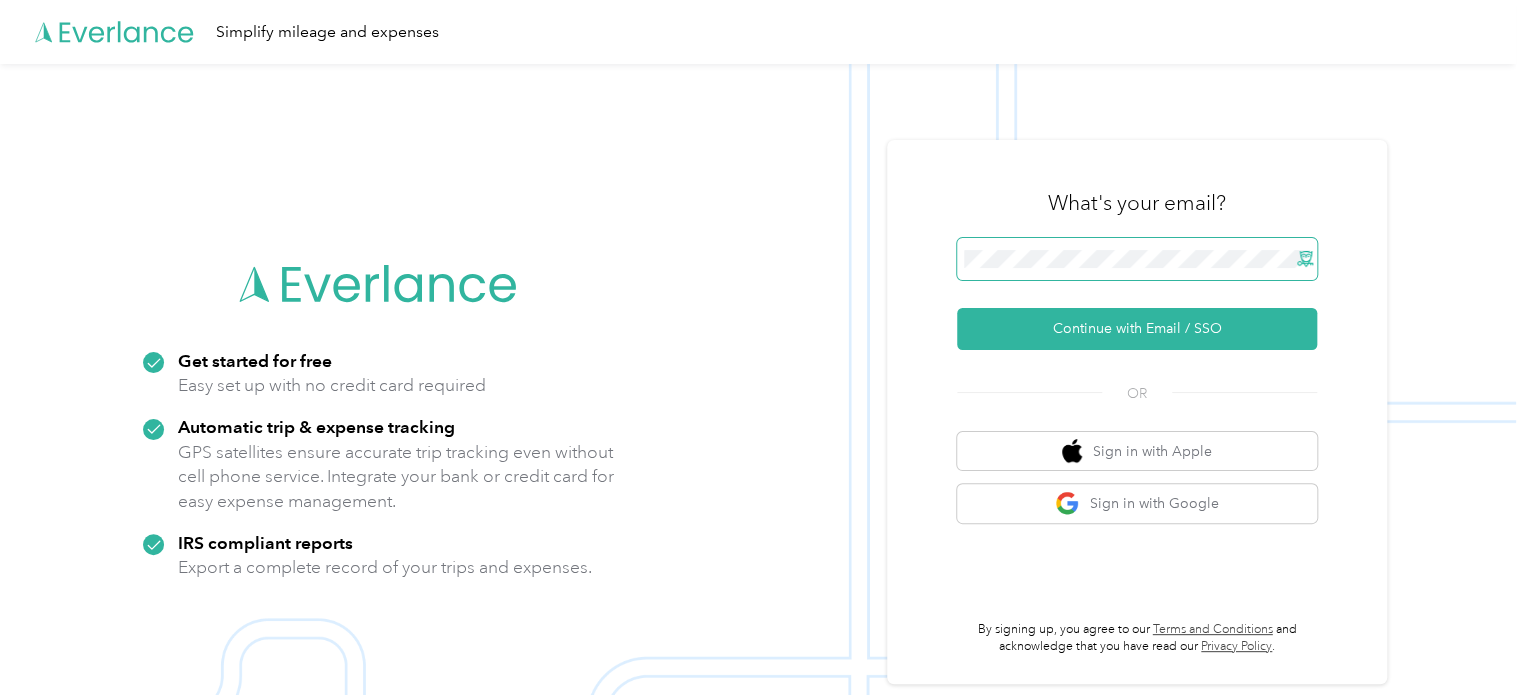 click at bounding box center (1305, 259) 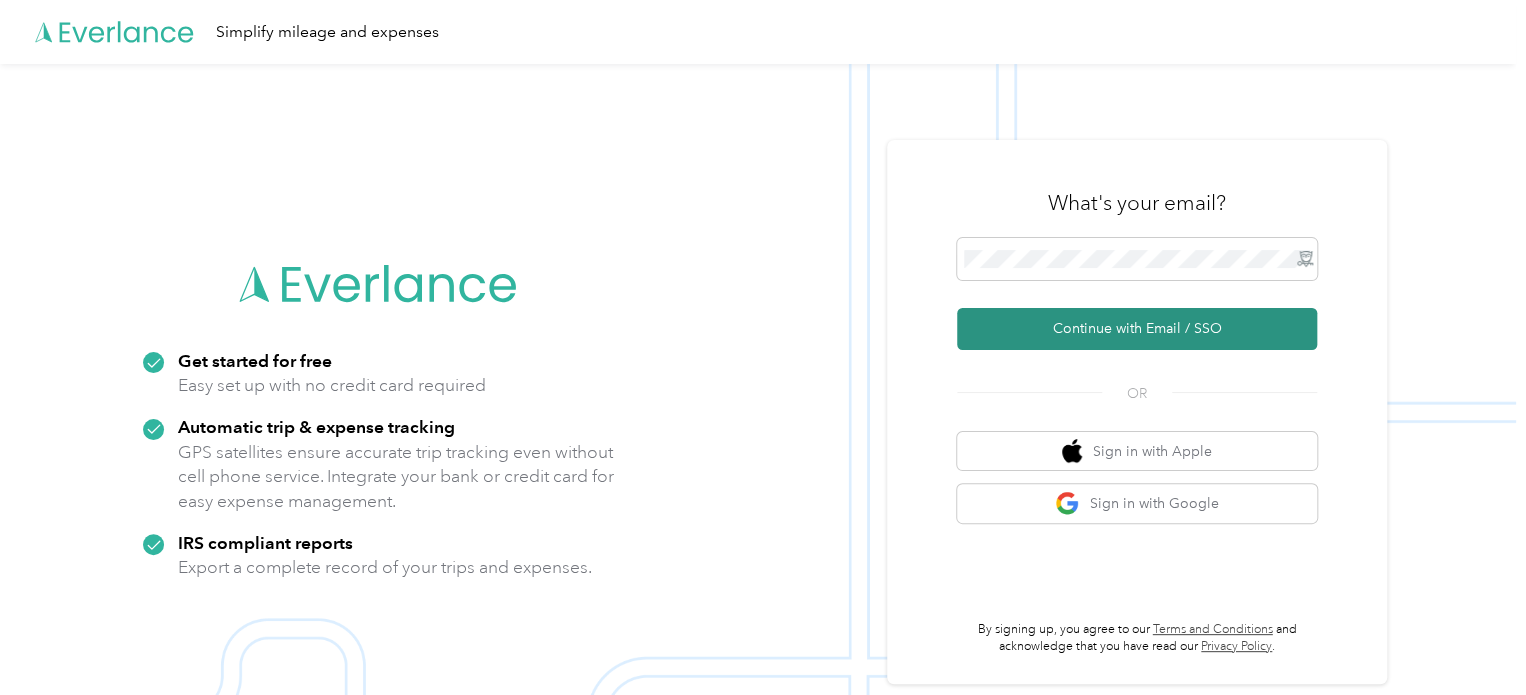 click on "Continue with Email / SSO" at bounding box center (1137, 329) 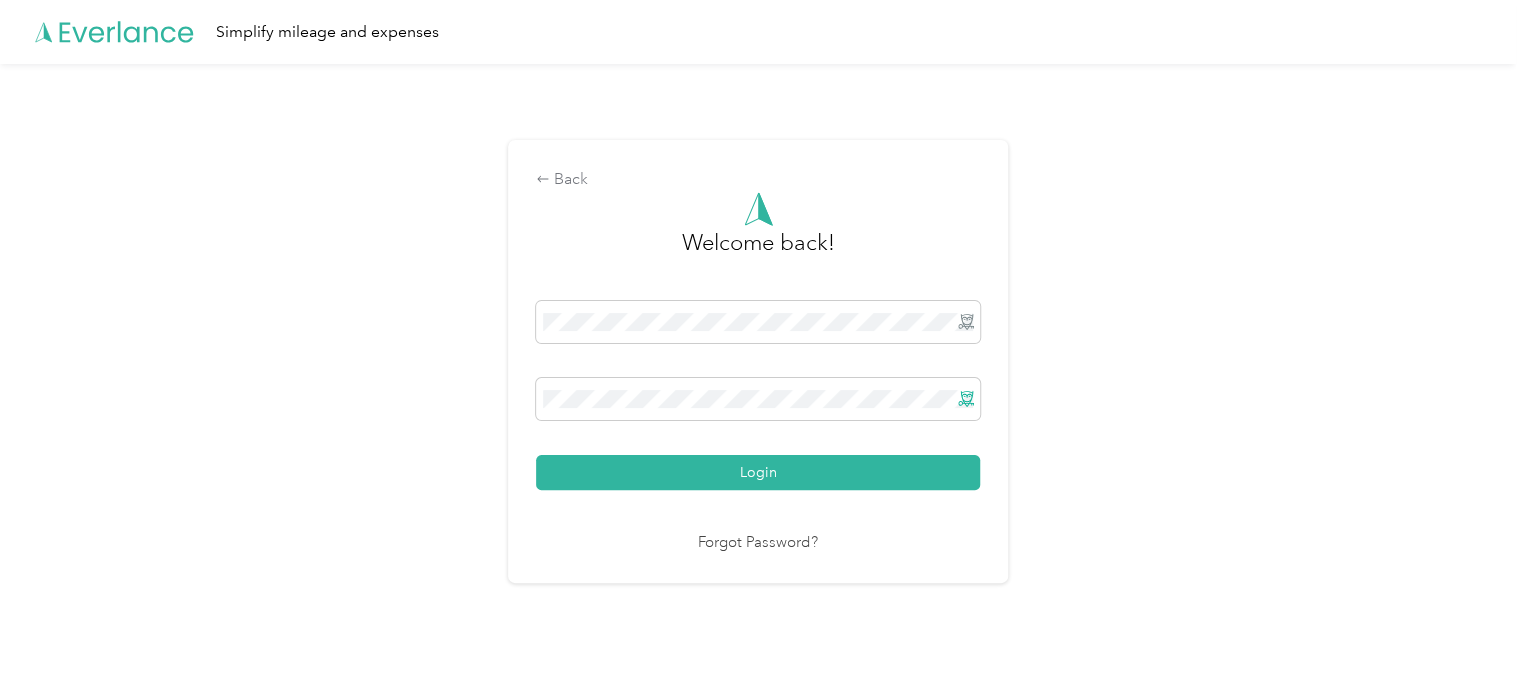 drag, startPoint x: 968, startPoint y: 403, endPoint x: 945, endPoint y: 423, distance: 30.479502 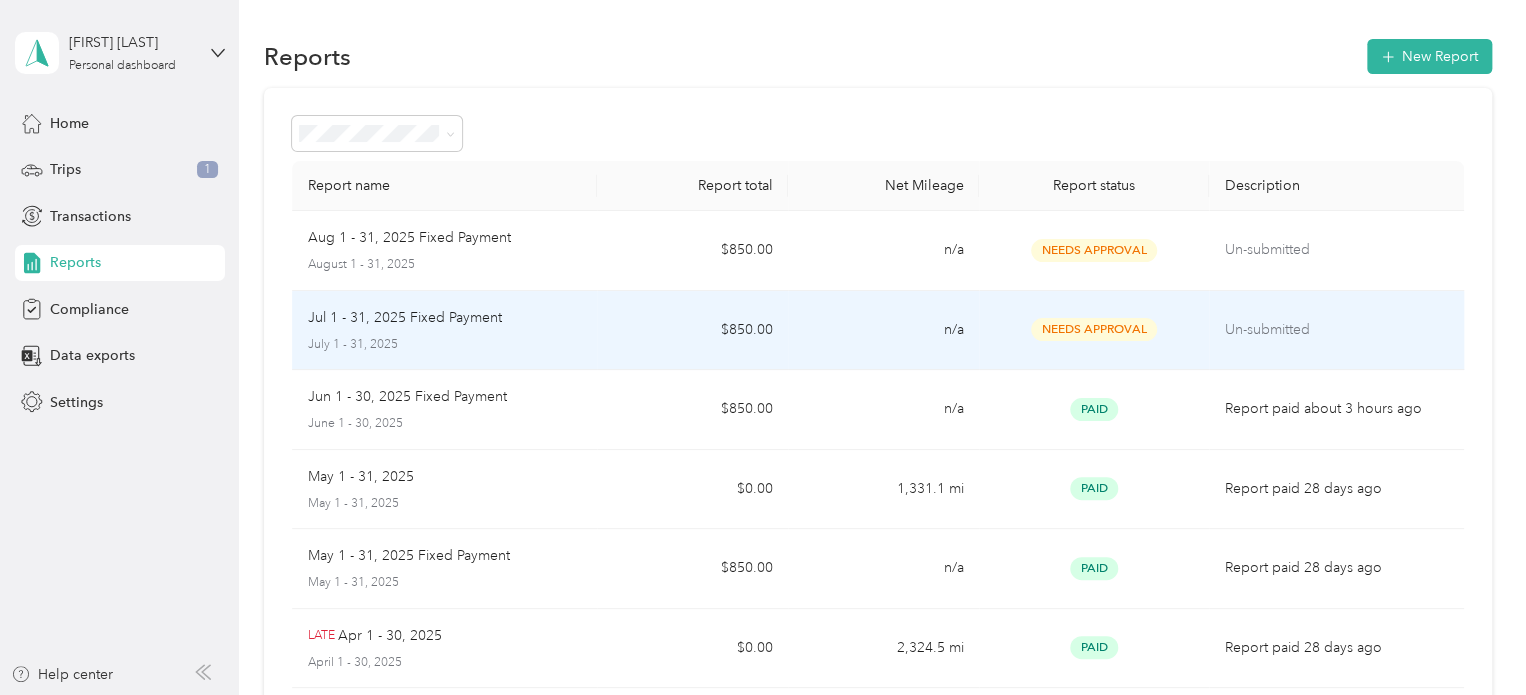 click on "Un-submitted" at bounding box center (1336, 331) 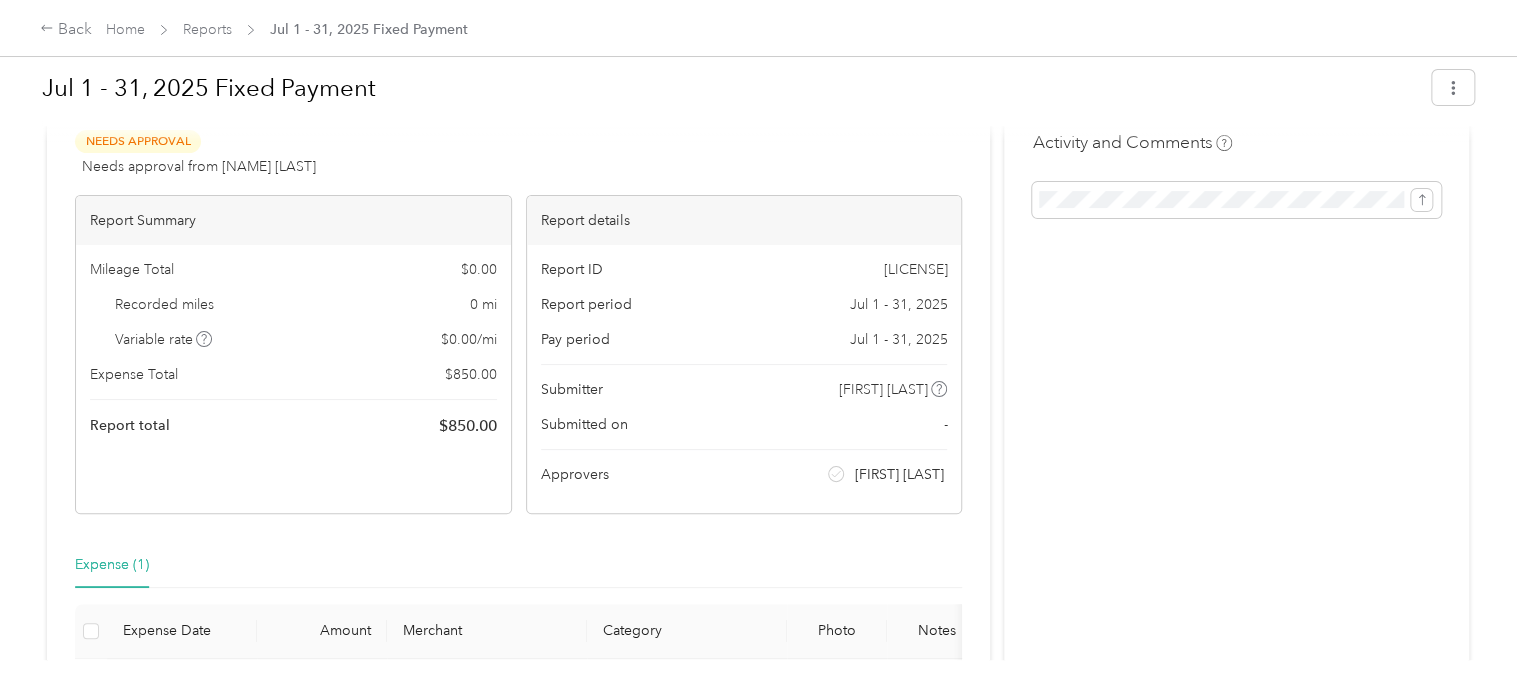 scroll, scrollTop: 100, scrollLeft: 0, axis: vertical 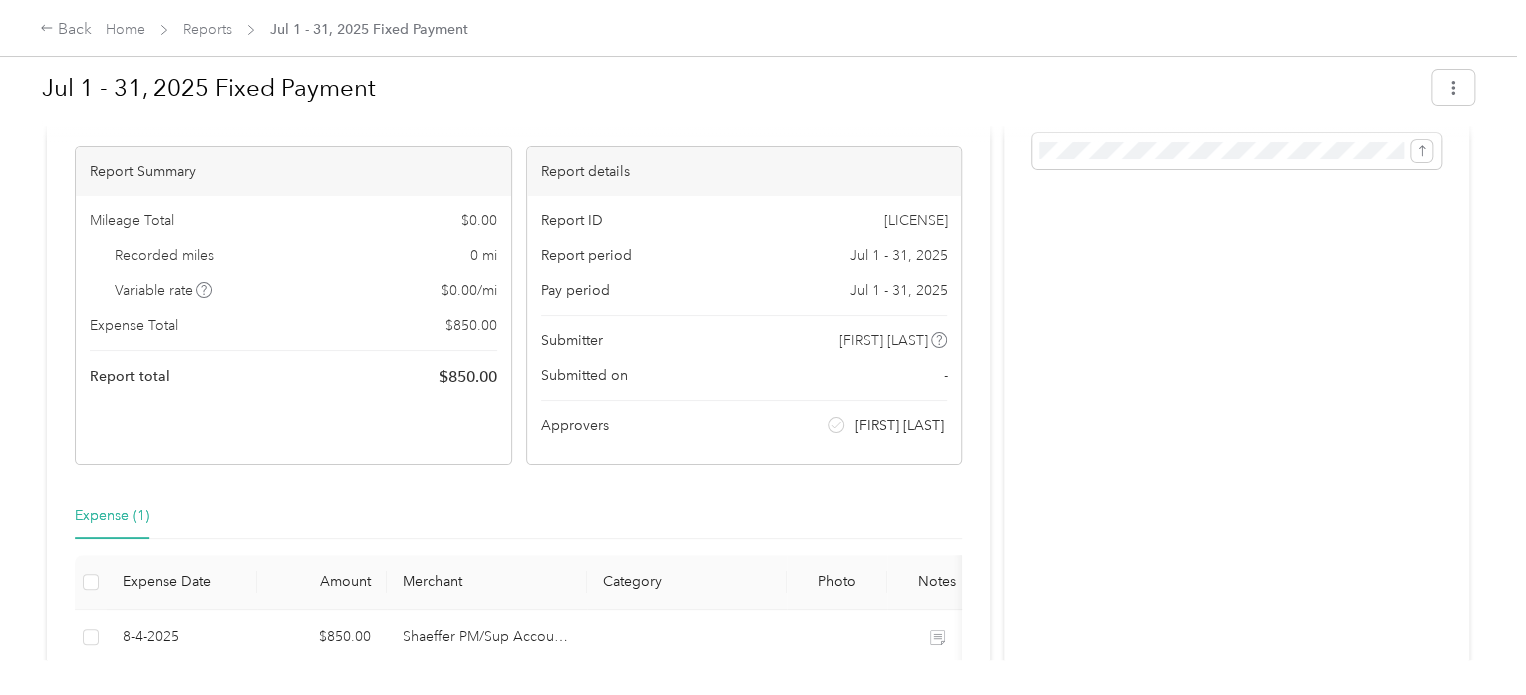 click on "Mileage Total $ 0.00 Recorded miles 0   mi Variable rate   $ 0.00 / mi Expense Total $ 850.00 Report total $ 850.00" at bounding box center (293, 299) 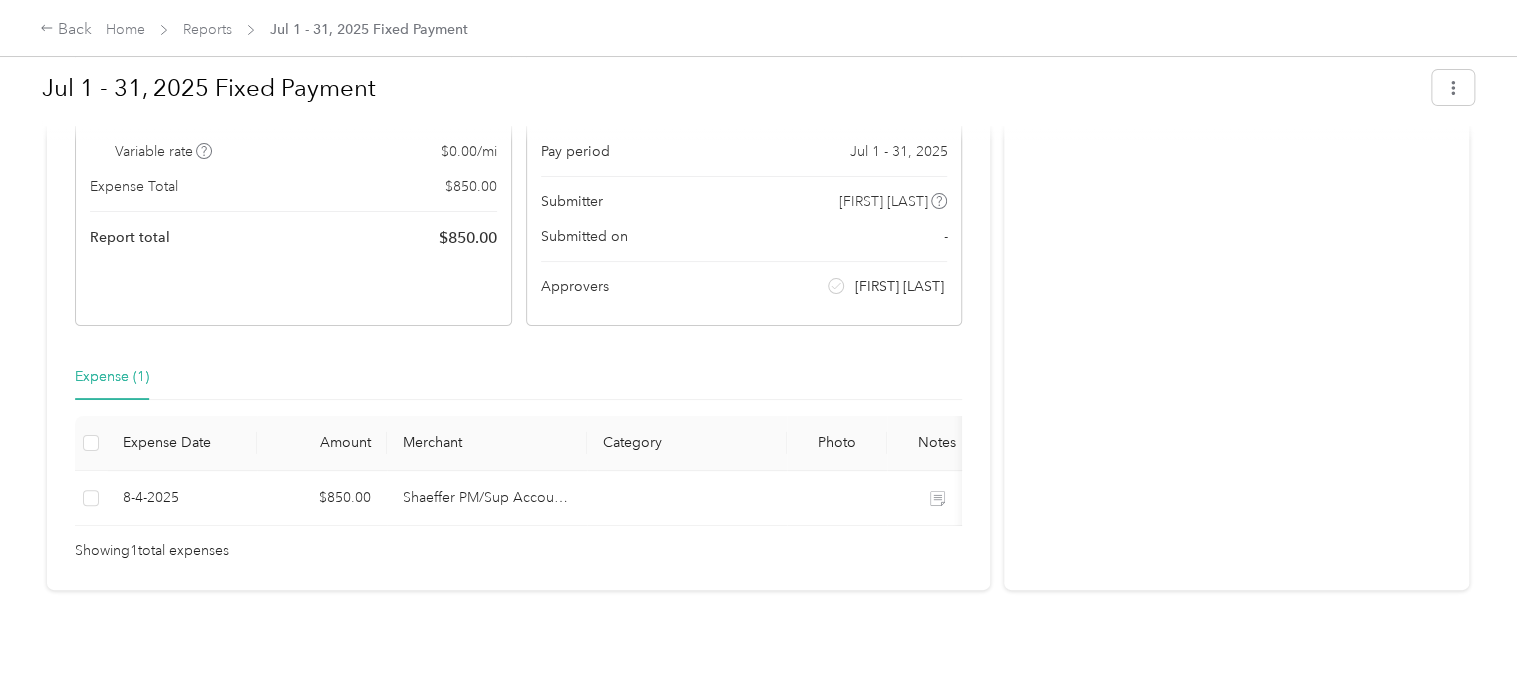 scroll, scrollTop: 268, scrollLeft: 0, axis: vertical 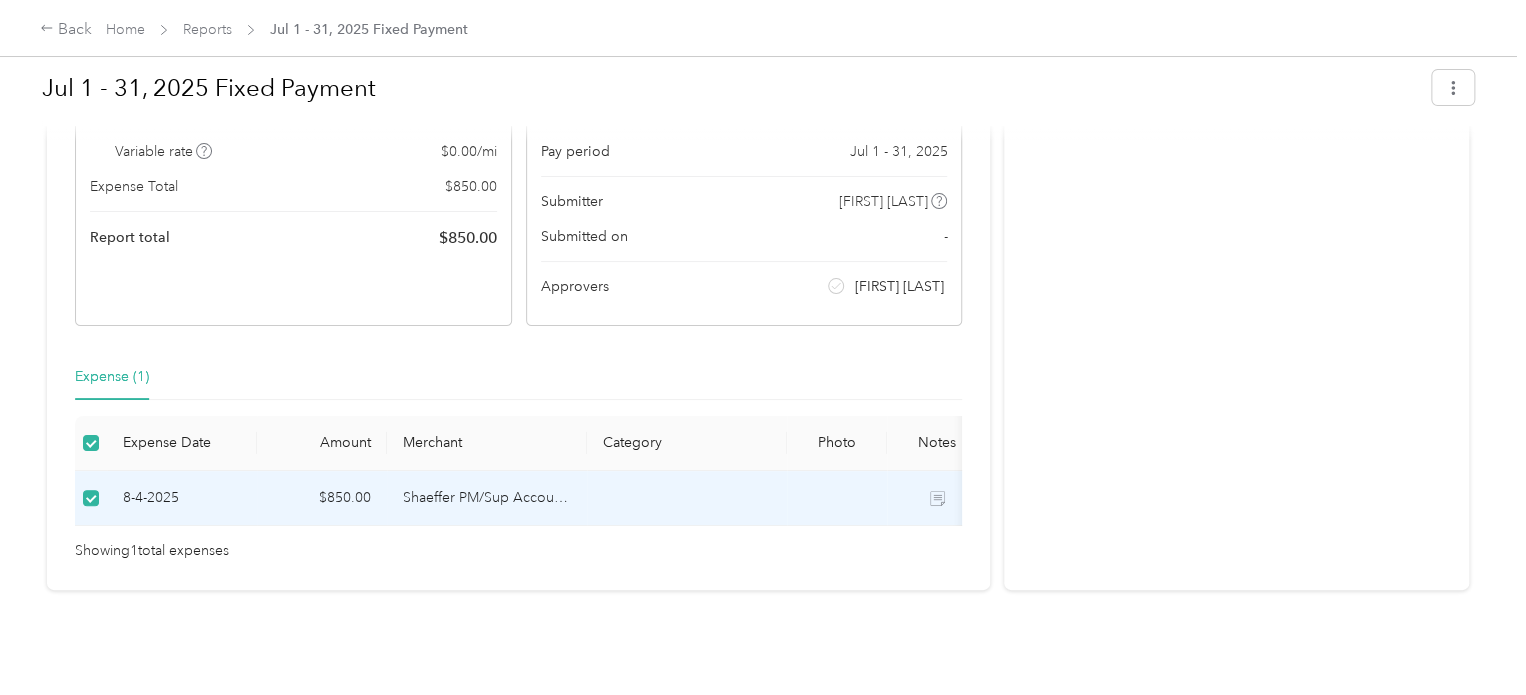 click 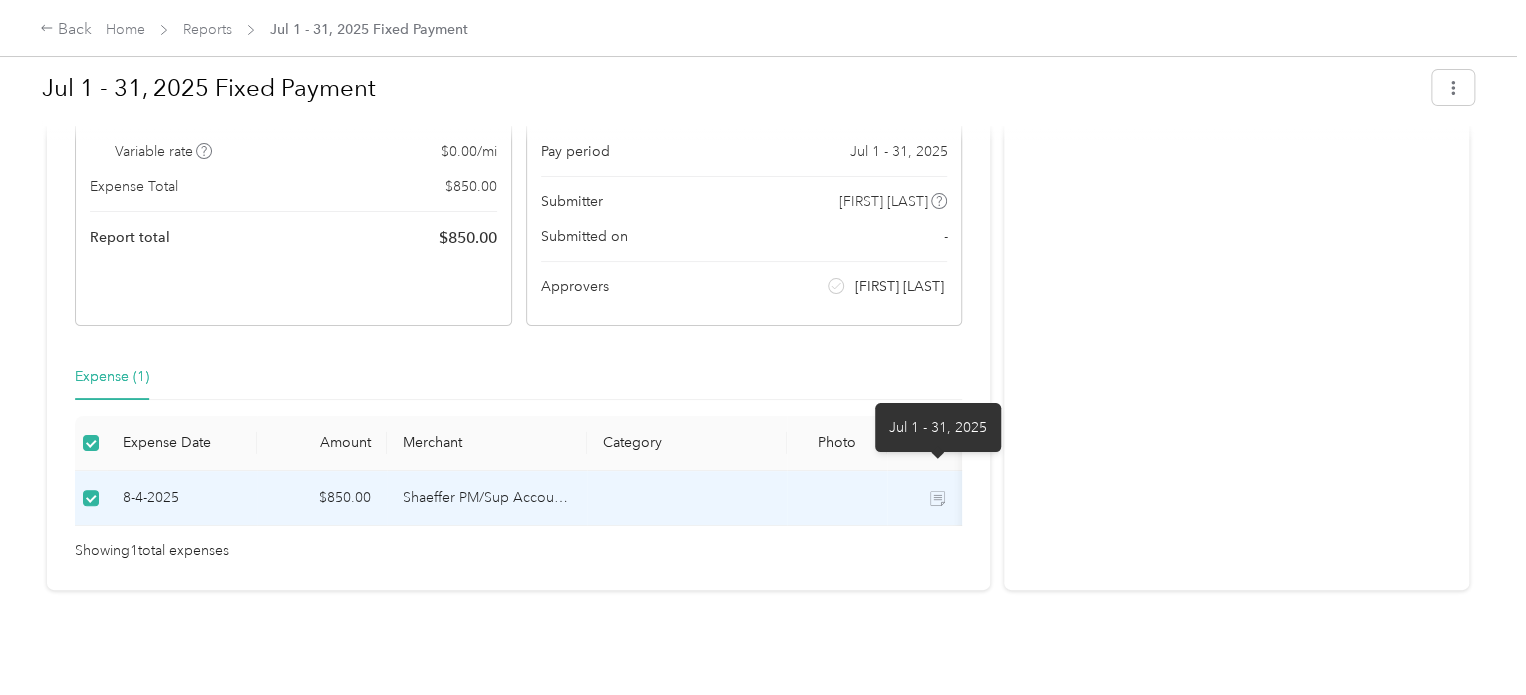 click 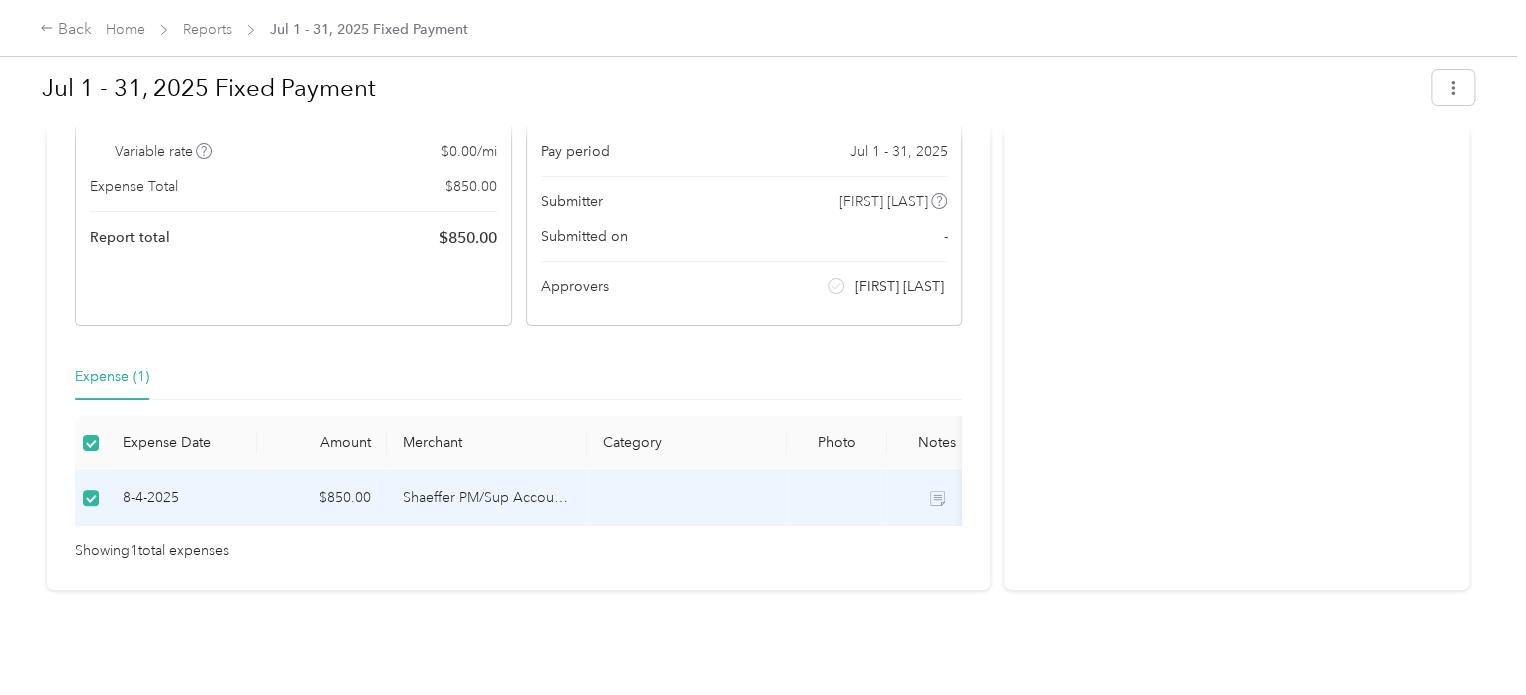 scroll, scrollTop: 0, scrollLeft: 108, axis: horizontal 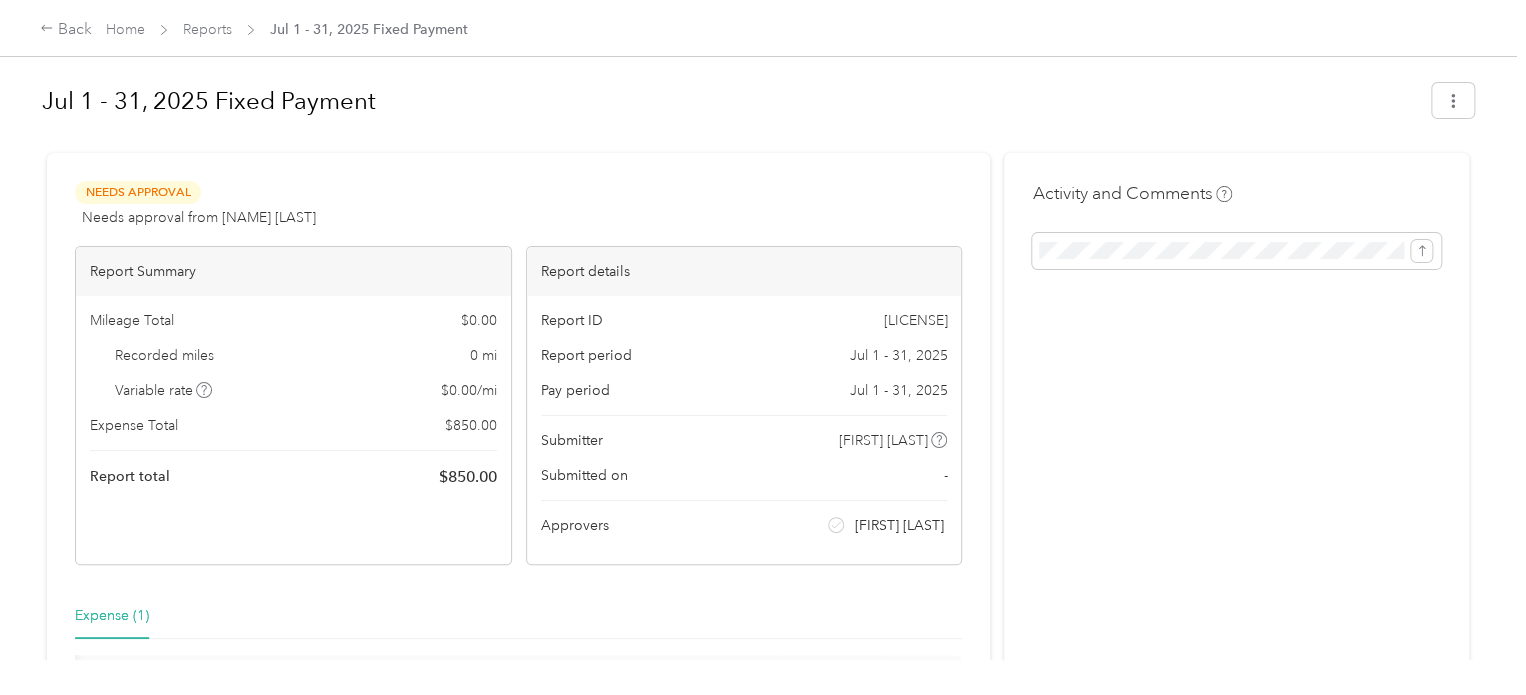 click on "Jul 1 - 31, 2025 Fixed Payment" at bounding box center (730, 101) 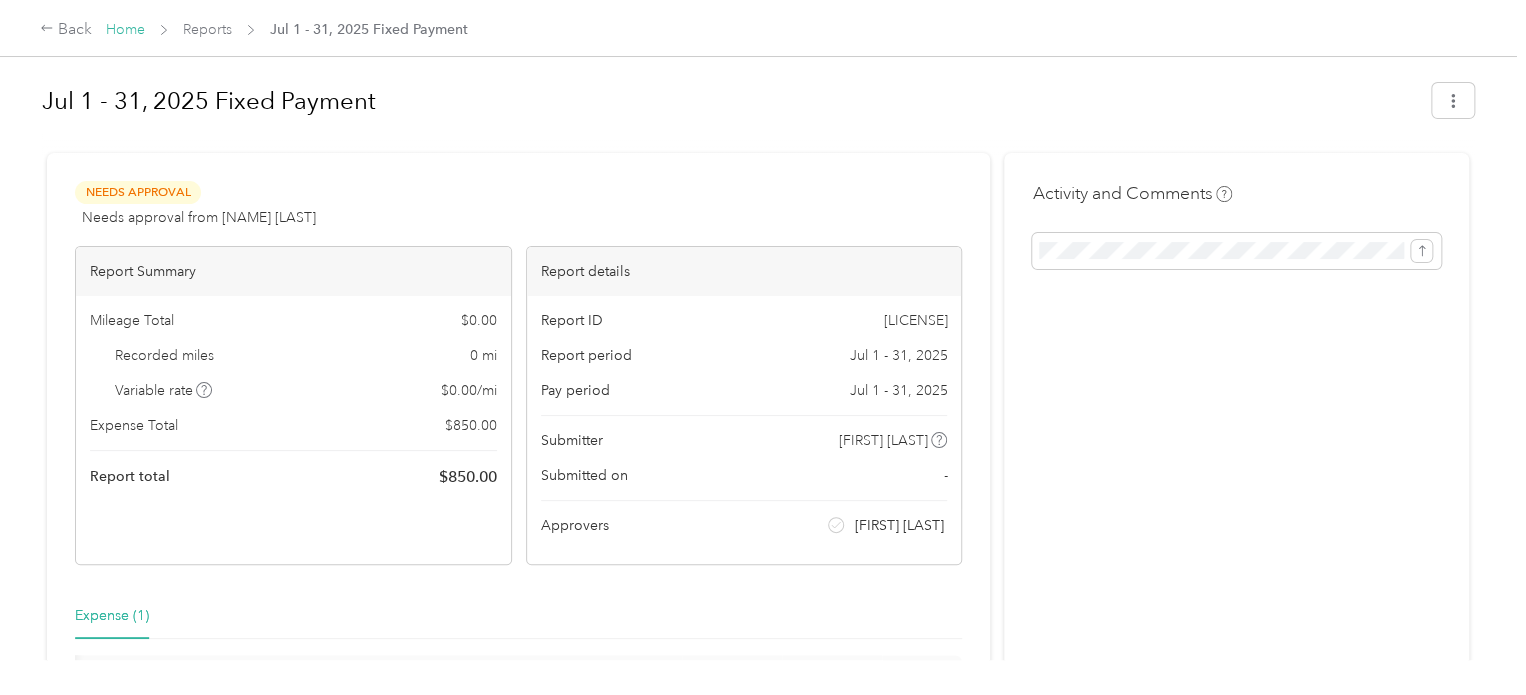 click on "Home" at bounding box center (125, 29) 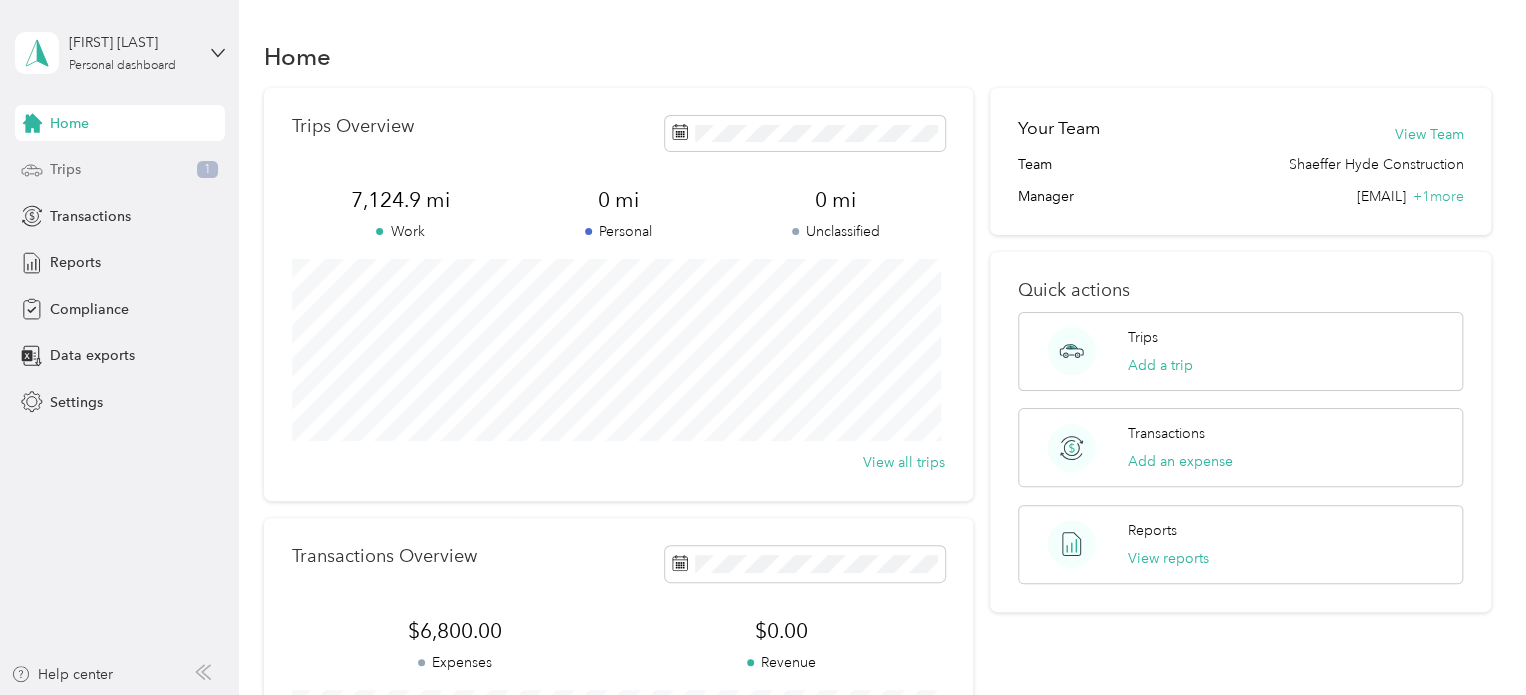 click on "Trips 1" at bounding box center [120, 170] 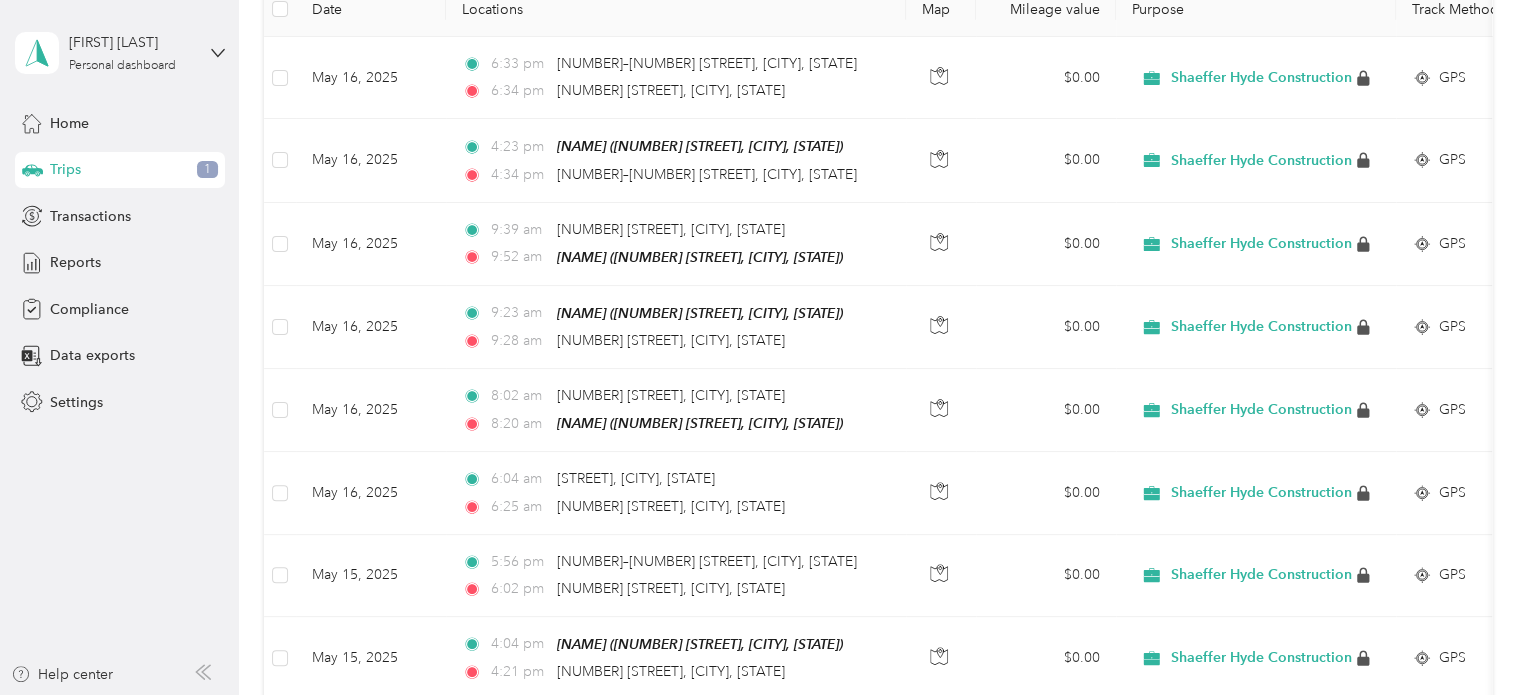 scroll, scrollTop: 0, scrollLeft: 0, axis: both 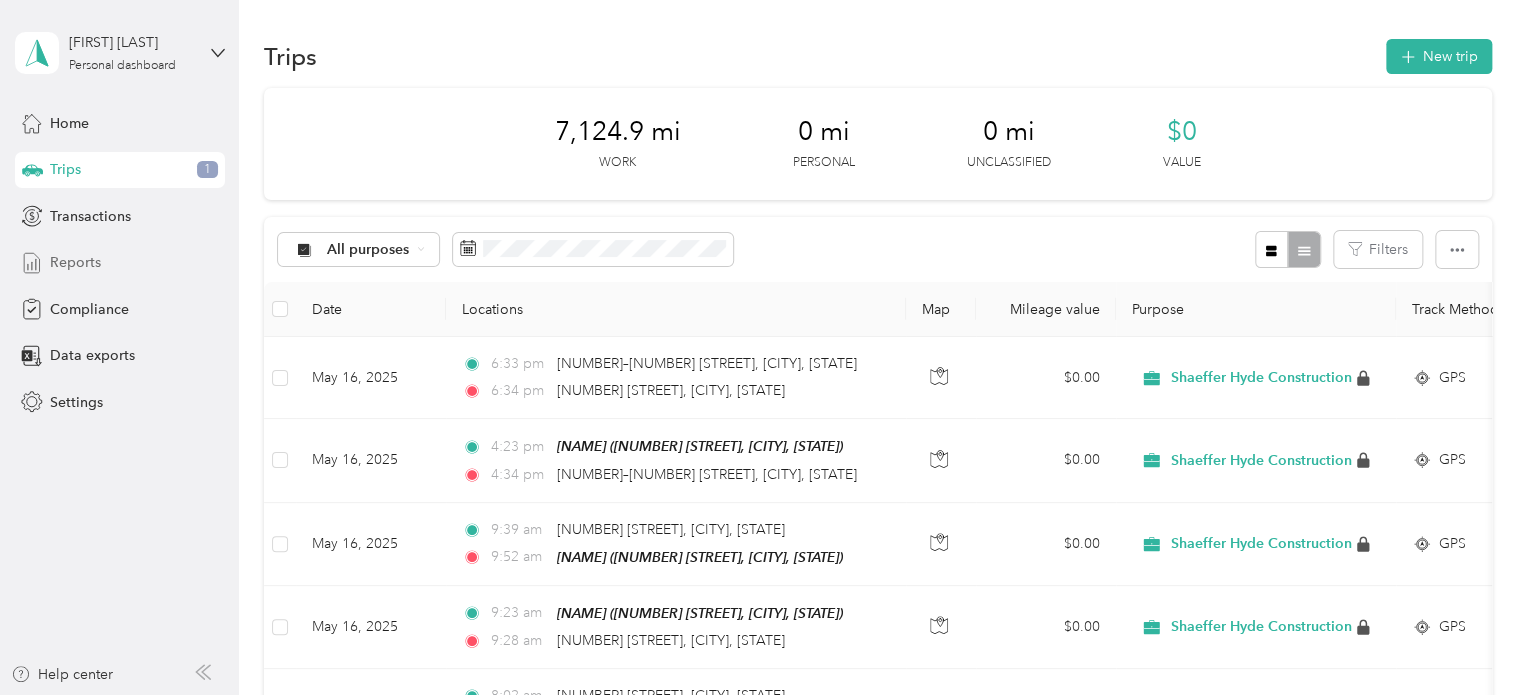 click on "Reports" at bounding box center (120, 263) 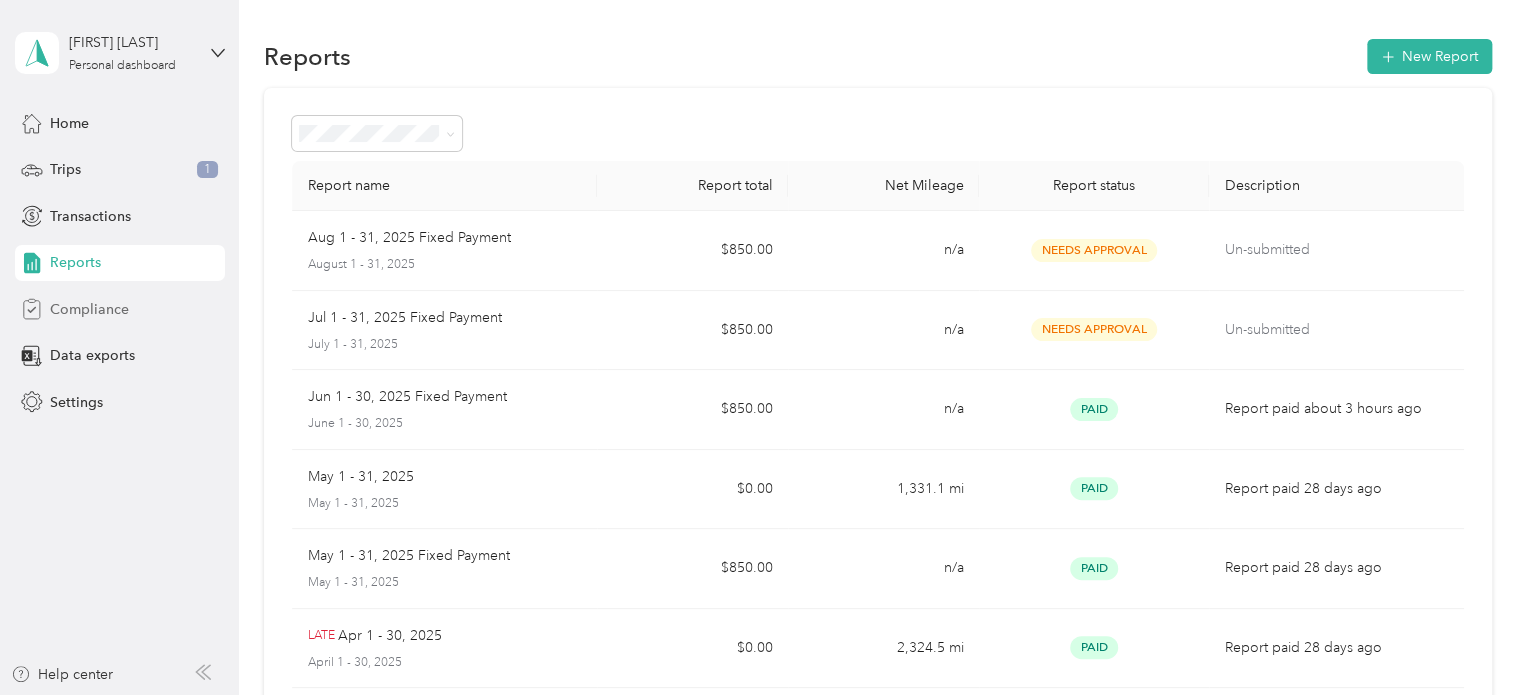 click on "Compliance" at bounding box center [89, 309] 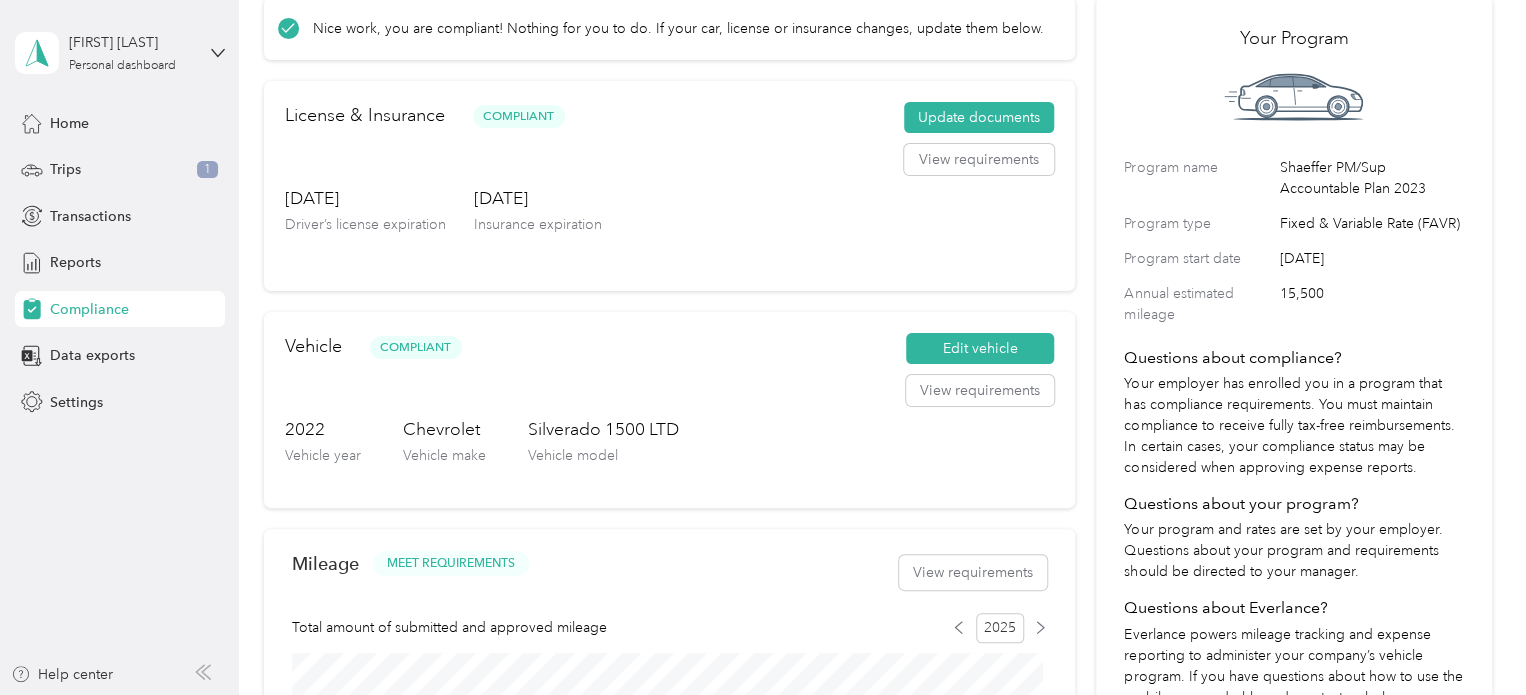 scroll, scrollTop: 0, scrollLeft: 0, axis: both 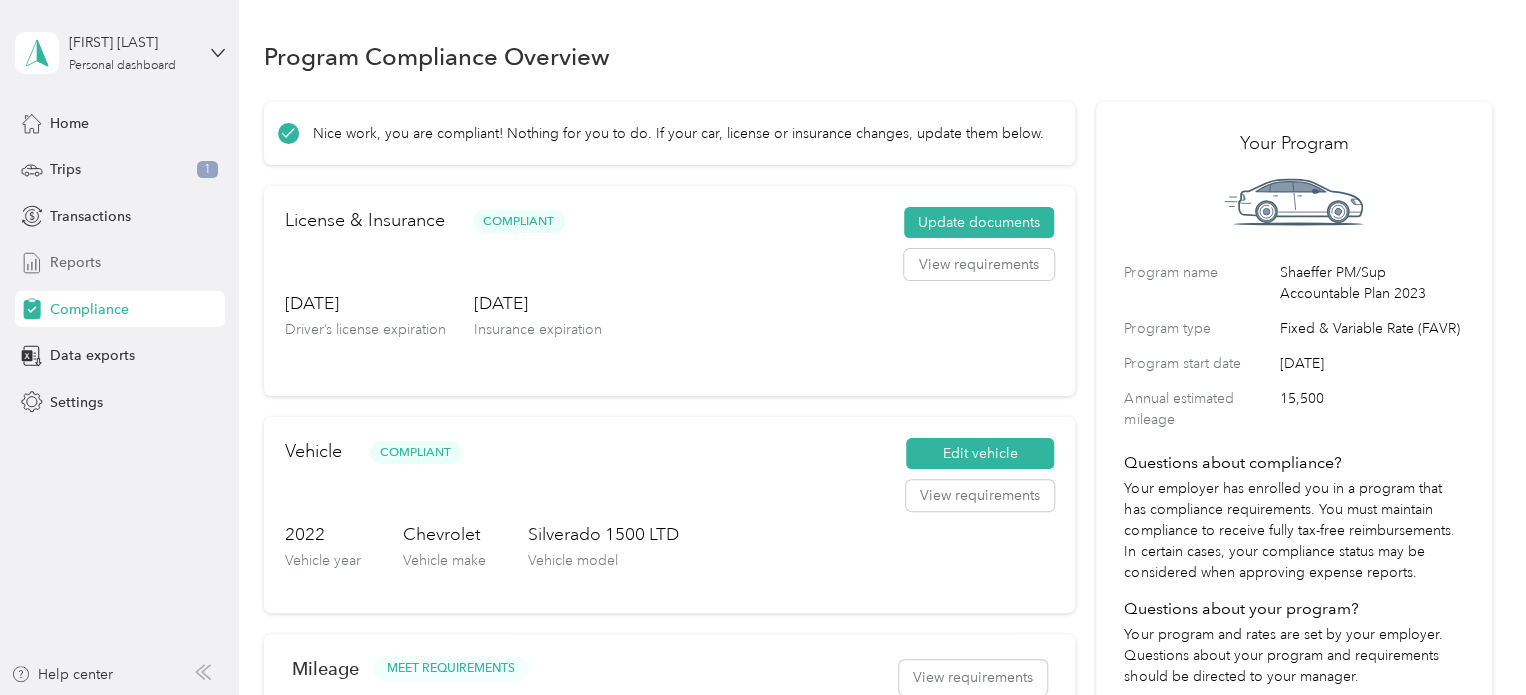 click on "Reports" at bounding box center [120, 263] 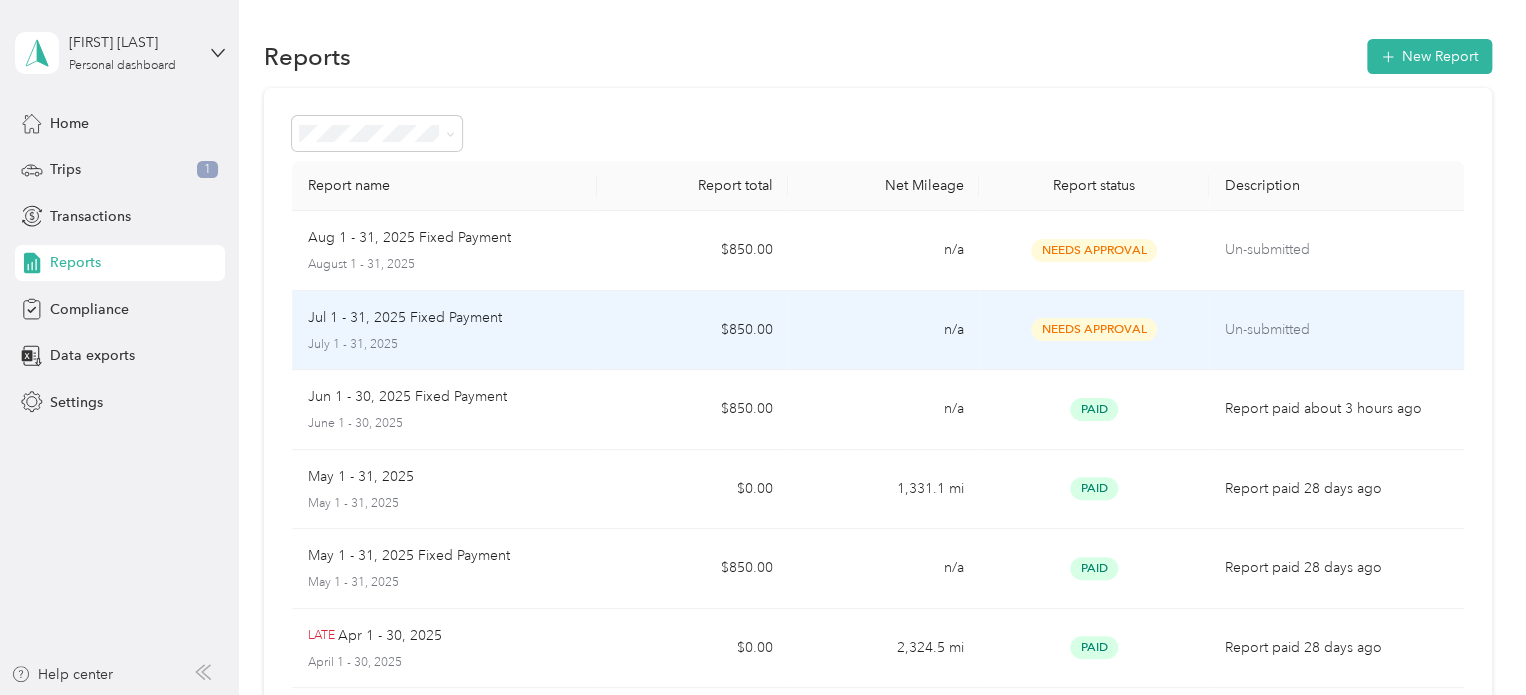 click on "Un-submitted" at bounding box center [1336, 330] 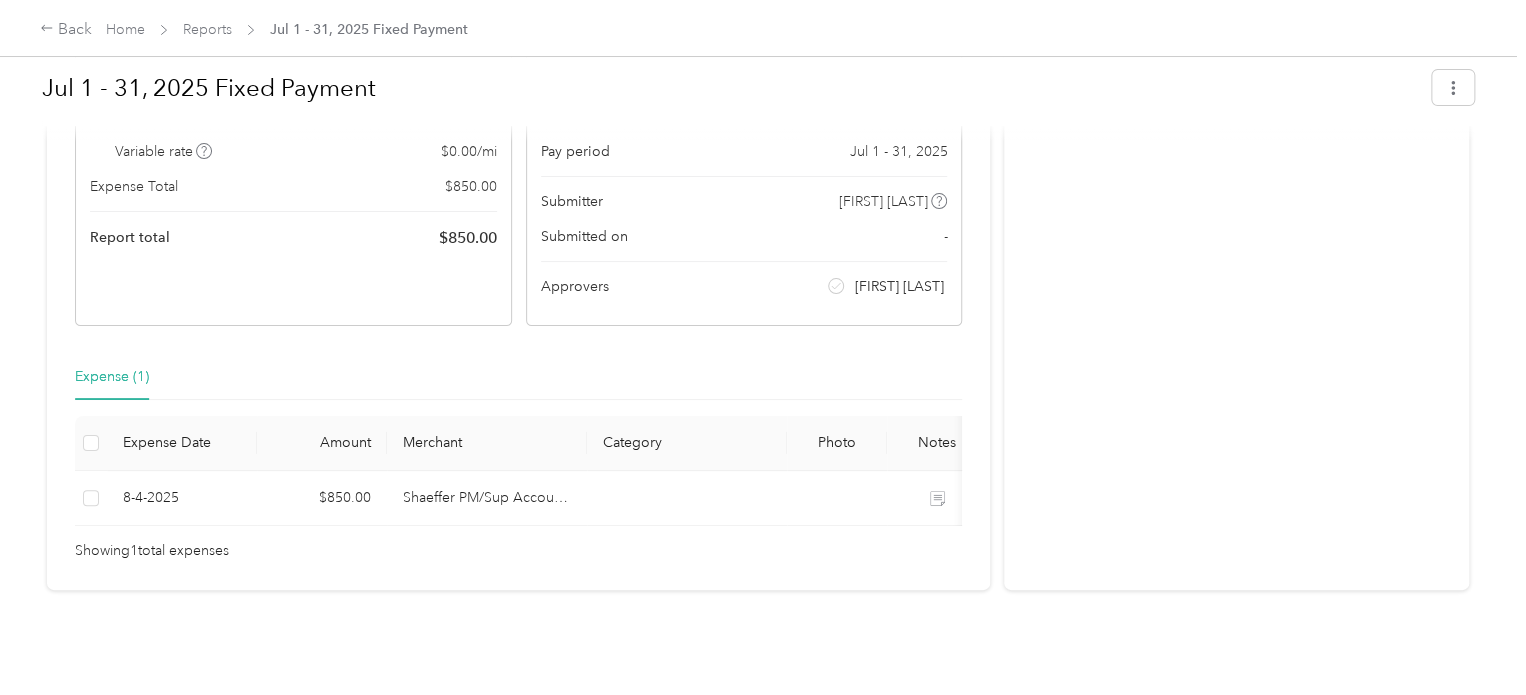 scroll, scrollTop: 0, scrollLeft: 0, axis: both 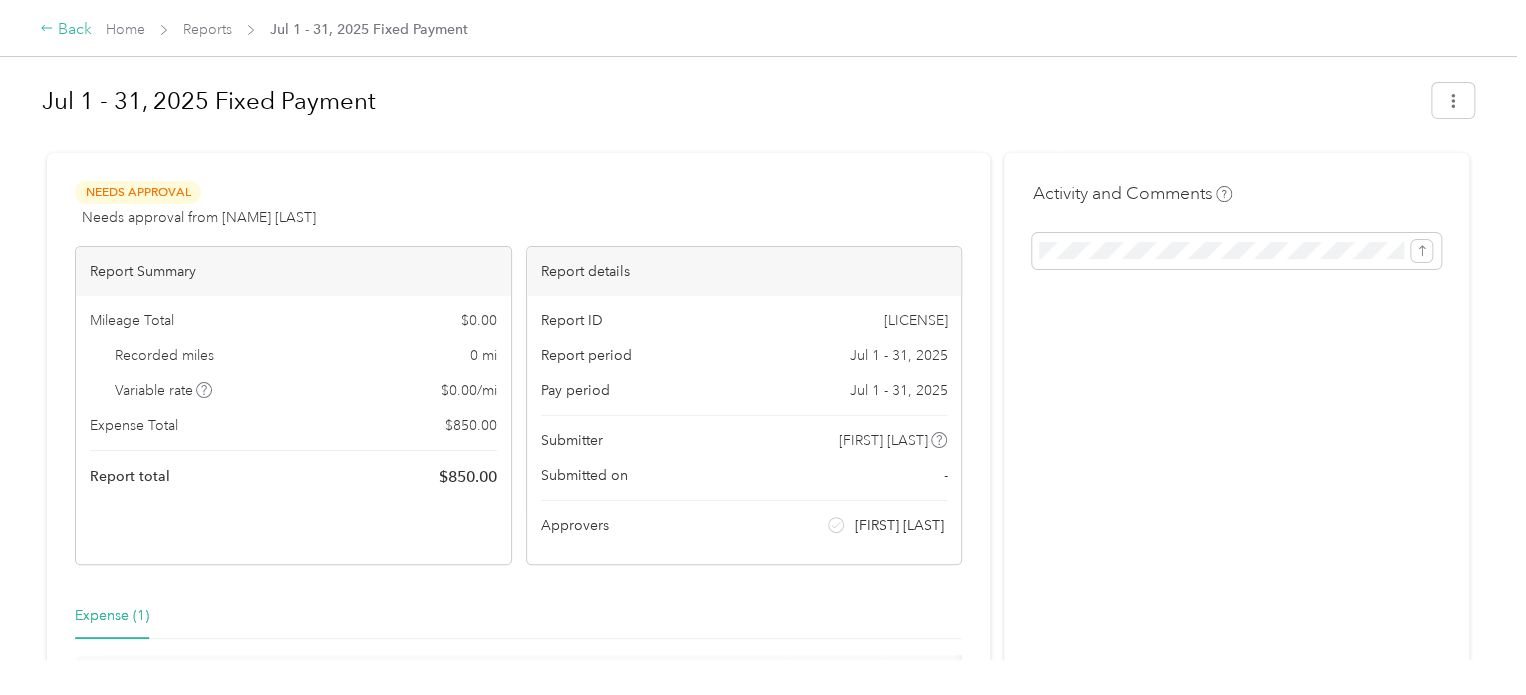 click on "Back" at bounding box center (66, 30) 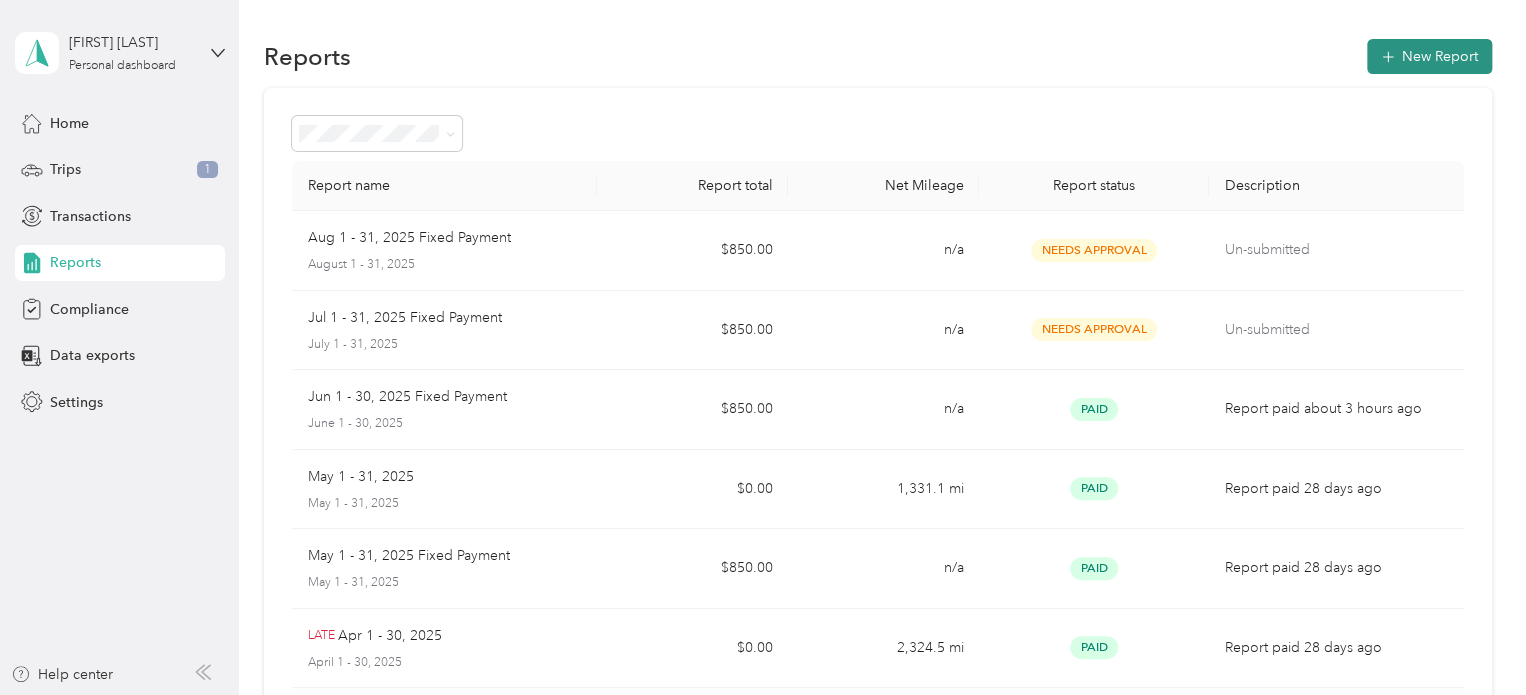click on "New Report" at bounding box center (1429, 56) 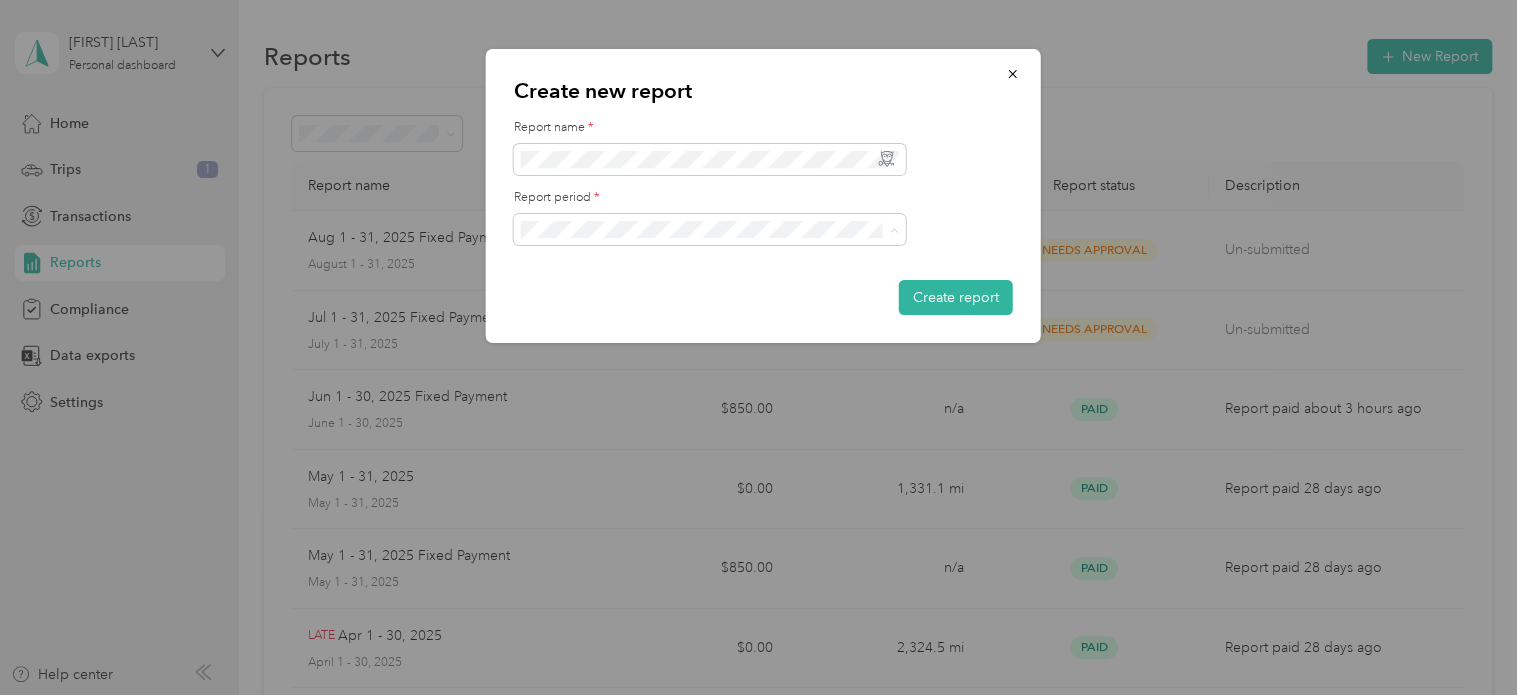 click on "Jul 1 - 31, 2025" at bounding box center (709, 299) 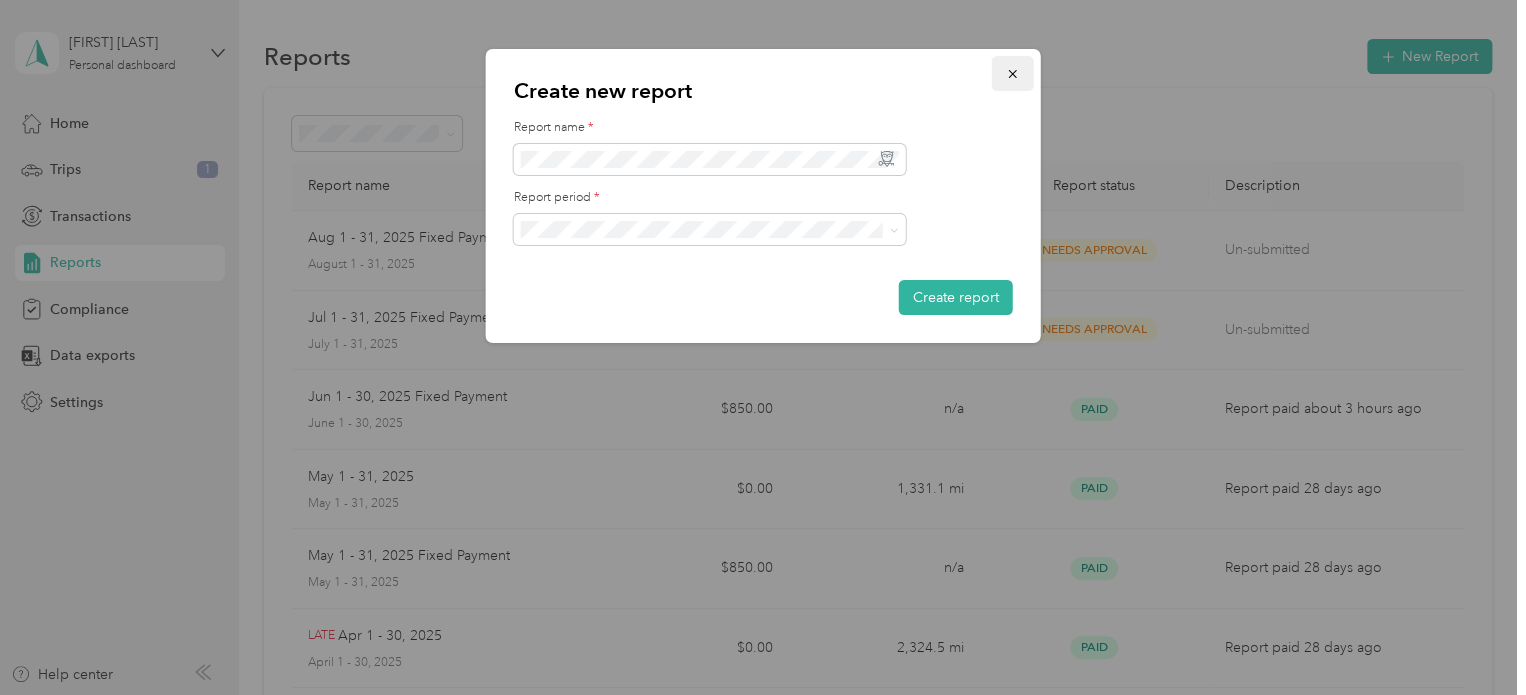 click 